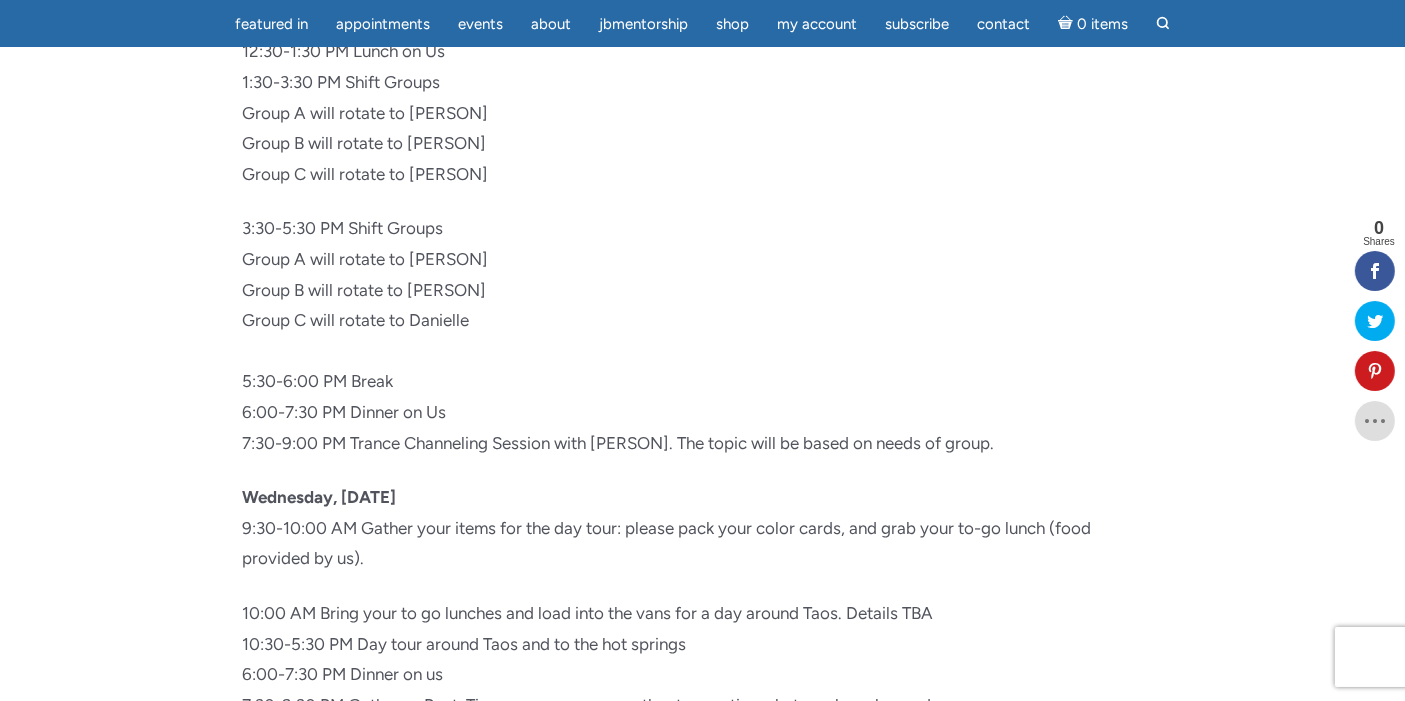 scroll, scrollTop: 8921, scrollLeft: 0, axis: vertical 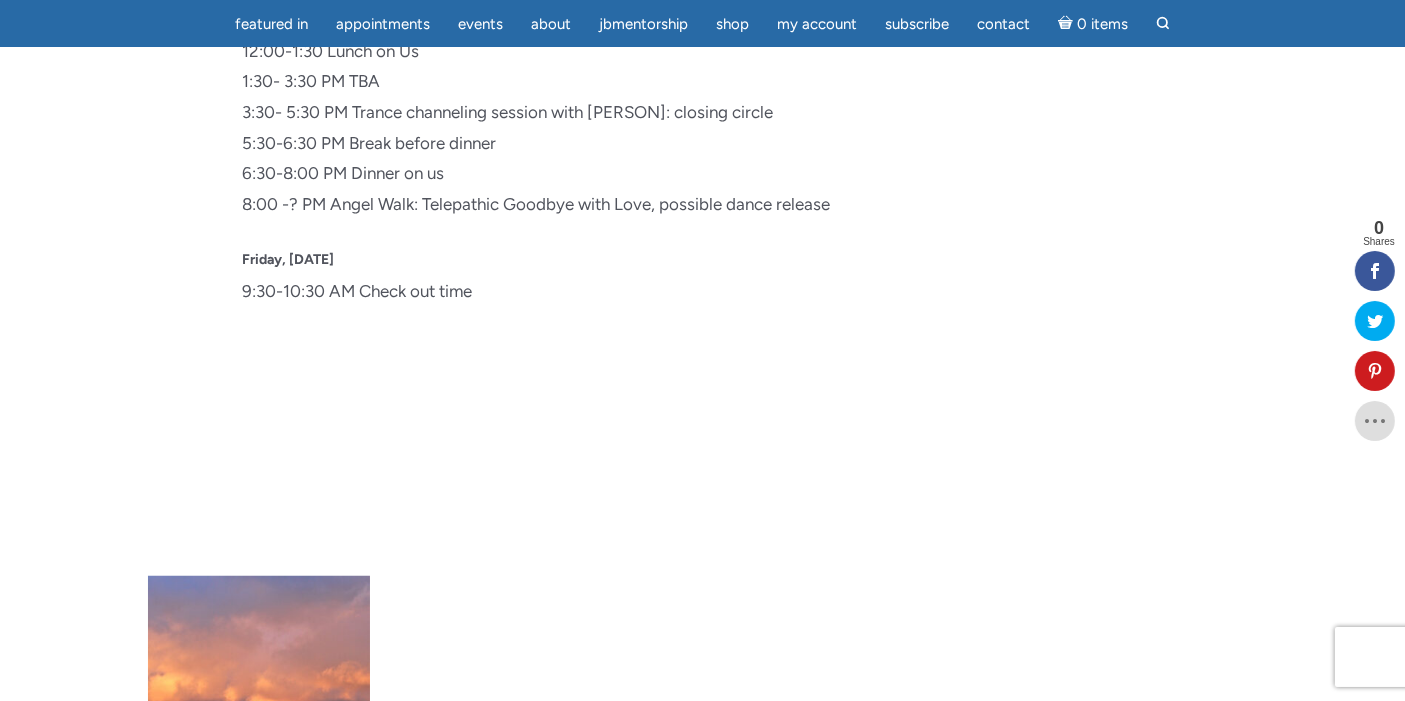 click on "Retreat Itinerary: [DATE]-[DATE]
We encourage you to extend your stay in the [CITY] / [CITY] area and explore the natural hot springs, hiking trails, art museums, and historical sites. There are so many “must see” and “must do” options around the area that global travelers rave about.
Sunday, [DATE]
4:00 PM Arrival to farm
4:00-6:00 PM Check into your cabins, tipi, campsite, RV site: or respected locations
6:00-7:30 PM Dinner on us
7:30-8:00 PM Set for channeling
8:00-9:30 PM Trance channeling with [PERSON]: Topic: Telepathy and Your Beliefs
Monday, [DATE]
9:00-10:00 AM Breathwork with [PERSON]
10:00-10:15 AM Break
10:15-12:00 AM Class w/ [PERSON]: Receiving Information: Linking Subtle Light Energy to Color
12:00-2:00 PM Lunch on us and recoup time
2:00-3:30 PM Class w/ [PERSON]: Approaching Telepathy and Remote Viewing
5:30-6:00 PM Break" at bounding box center [702, -837] 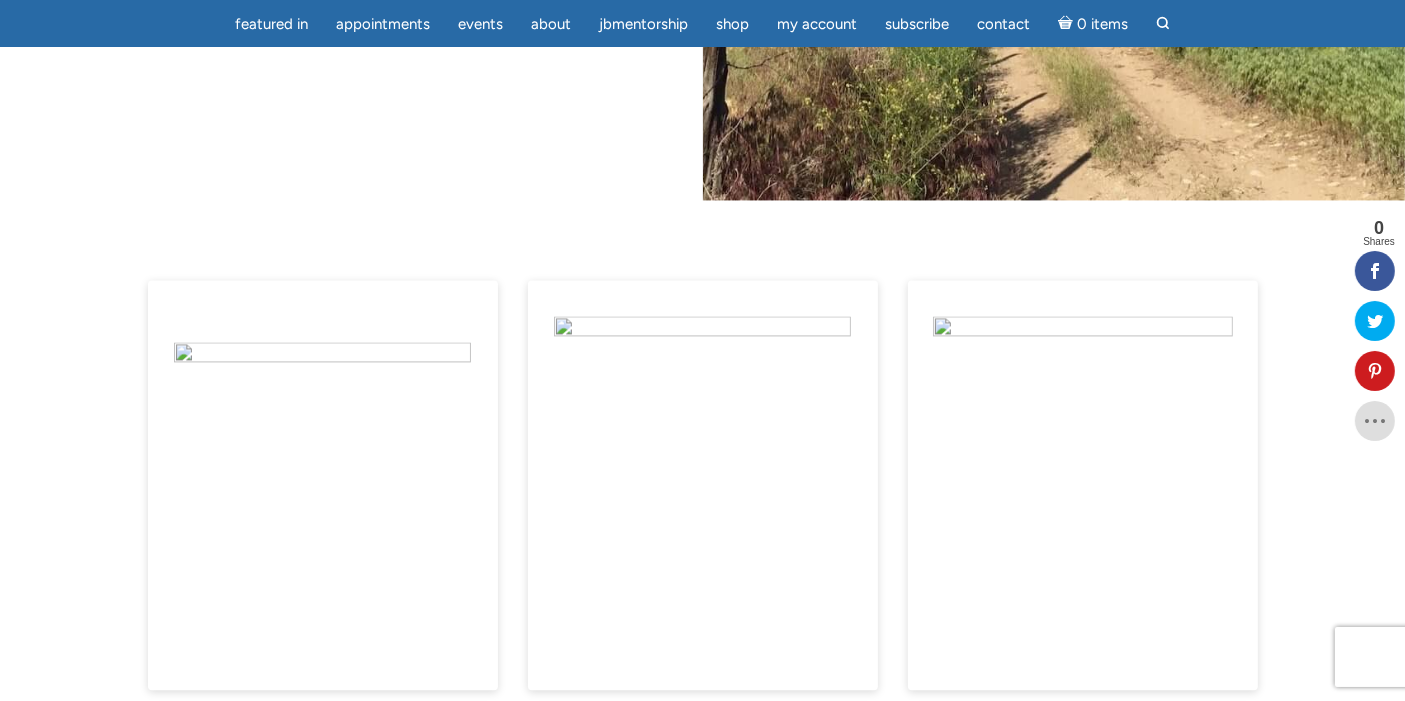 scroll, scrollTop: 11328, scrollLeft: 0, axis: vertical 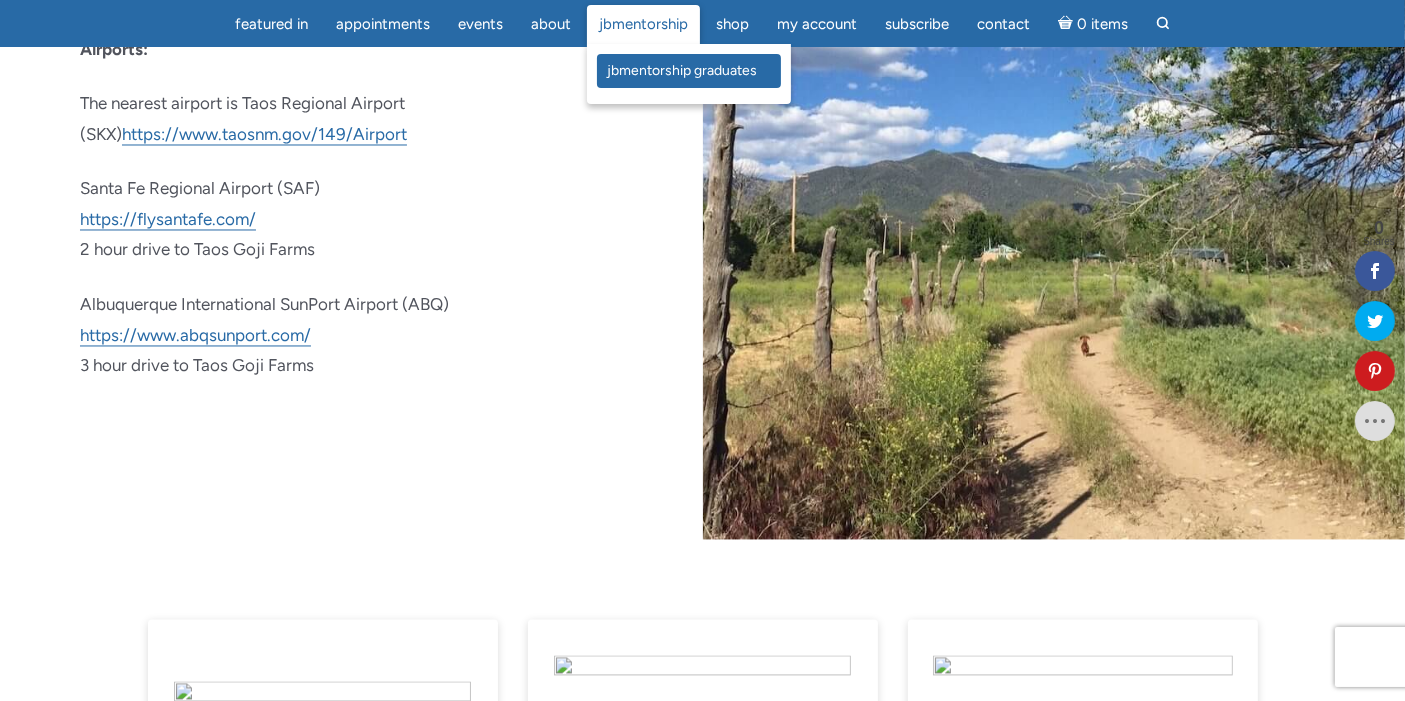 click on "JBMentorship Graduates" at bounding box center (682, 70) 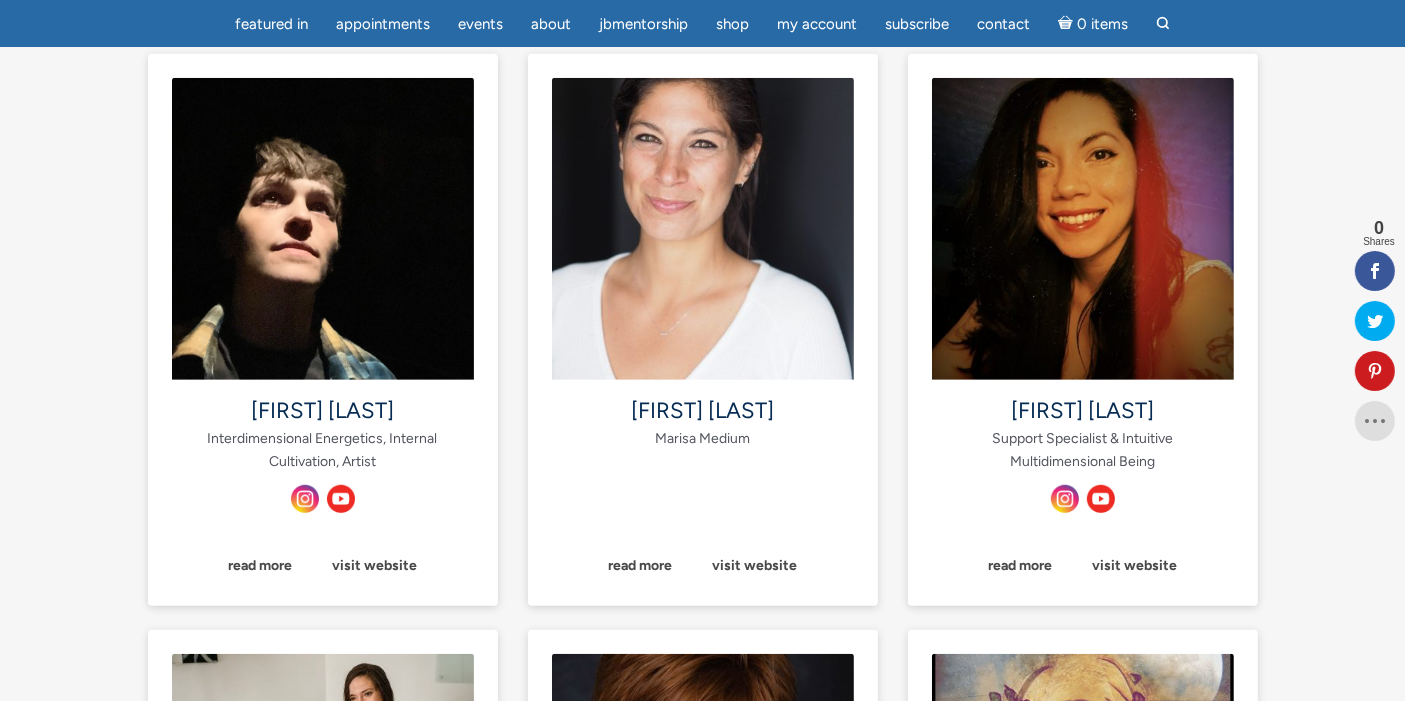 scroll, scrollTop: 991, scrollLeft: 0, axis: vertical 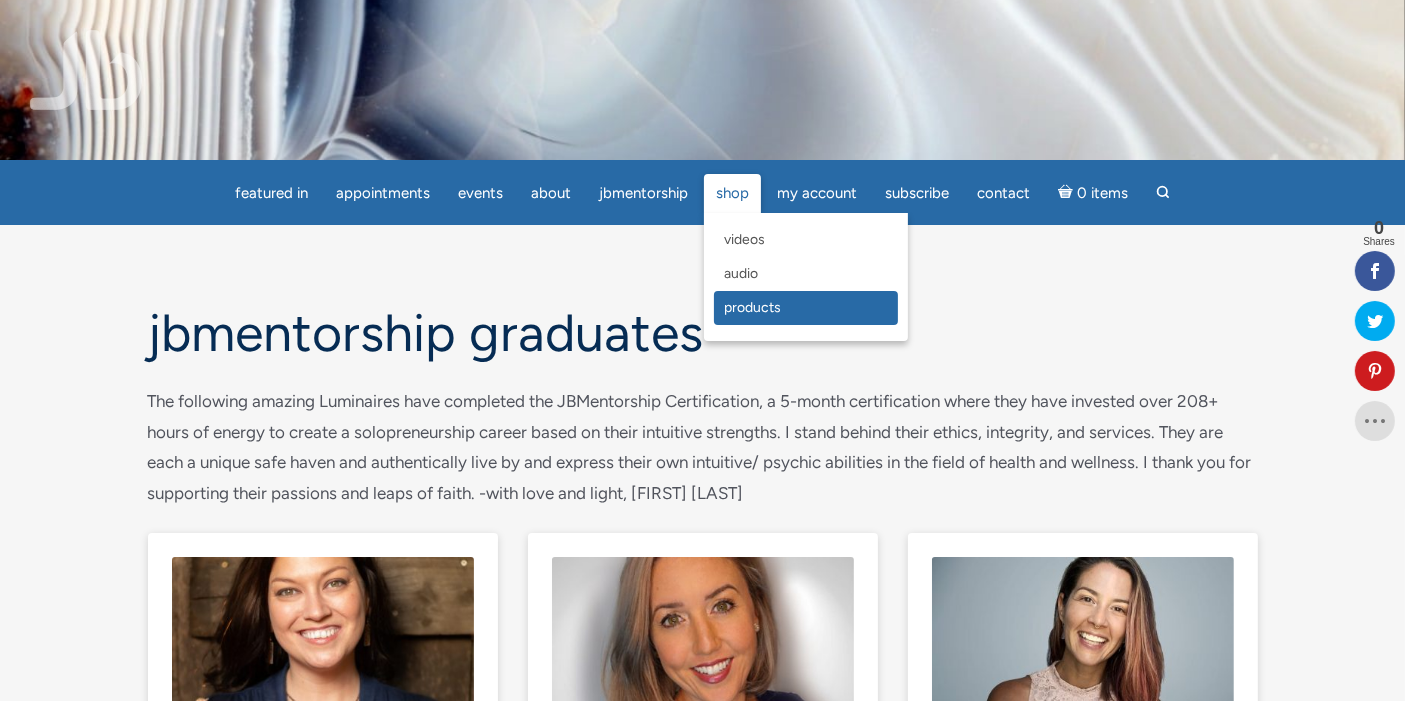 click on "Products" at bounding box center (752, 307) 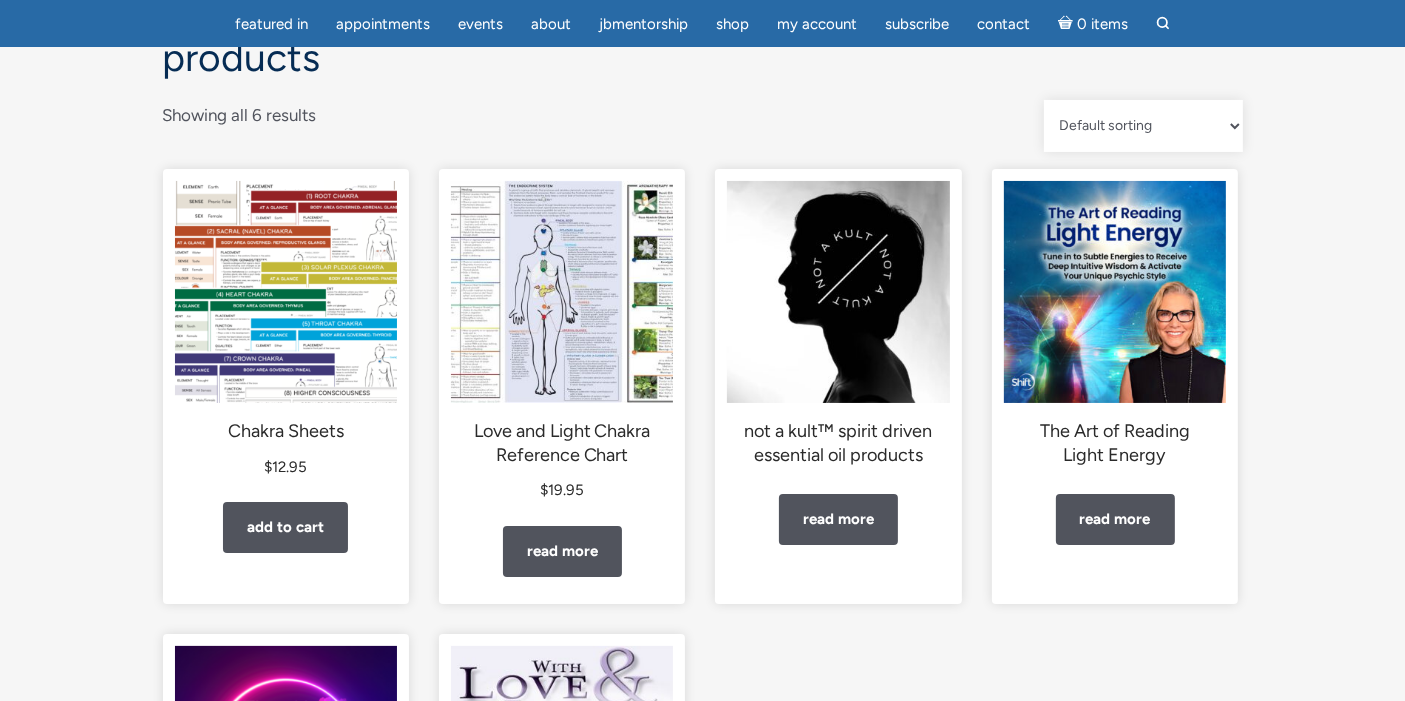 scroll, scrollTop: 0, scrollLeft: 0, axis: both 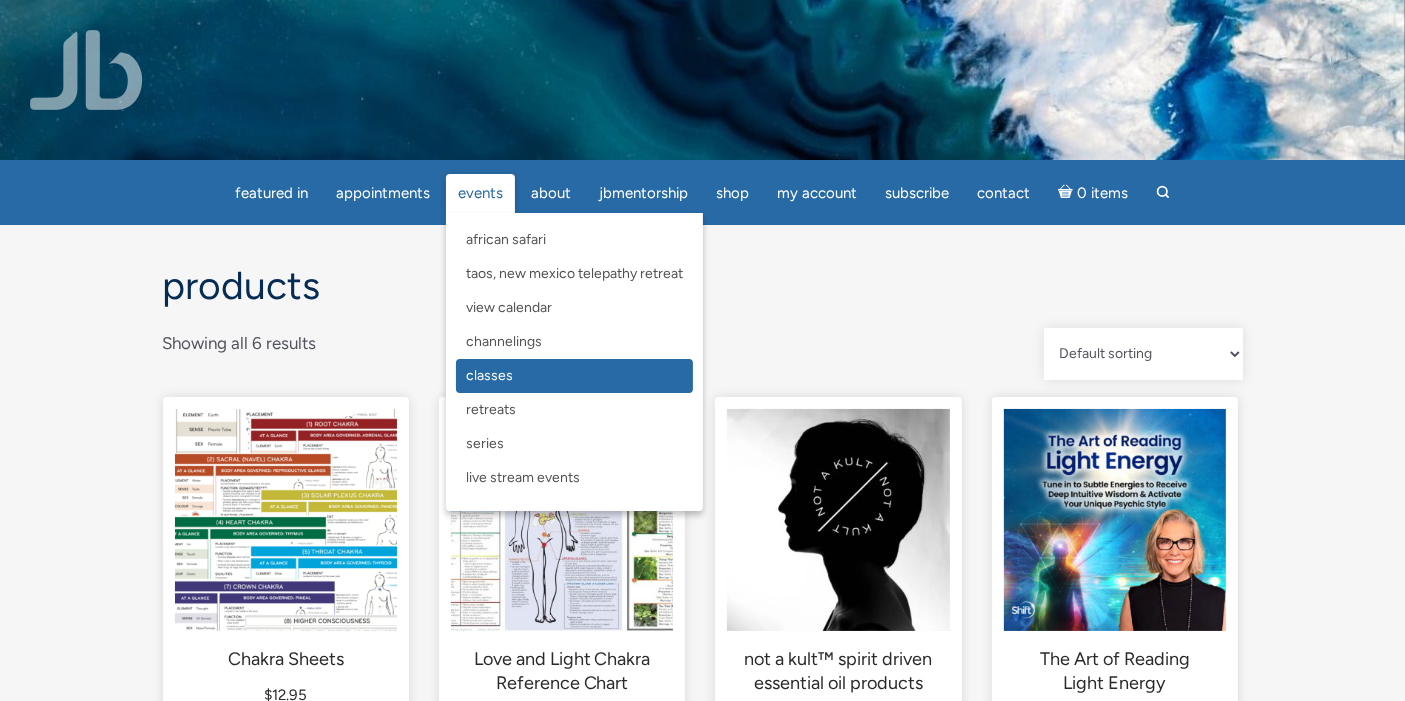click on "Classes" at bounding box center (574, 376) 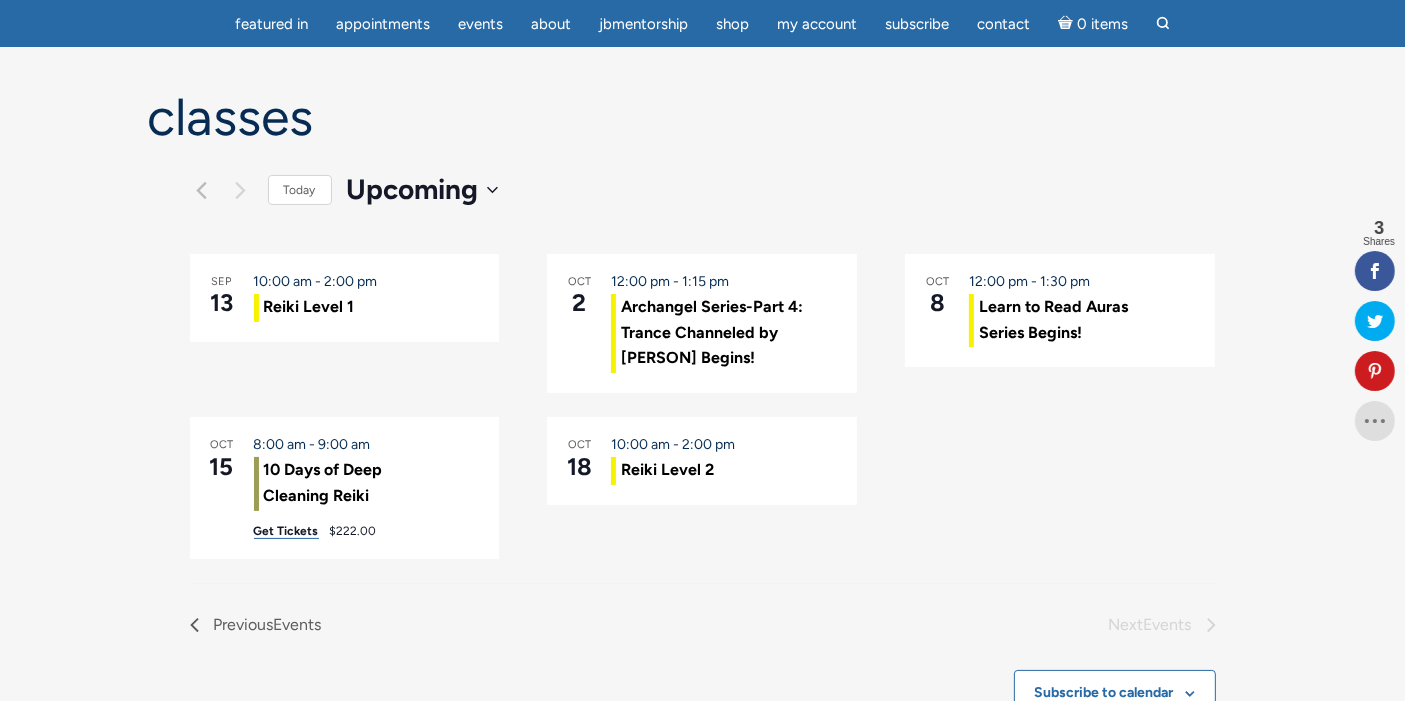 scroll, scrollTop: 162, scrollLeft: 0, axis: vertical 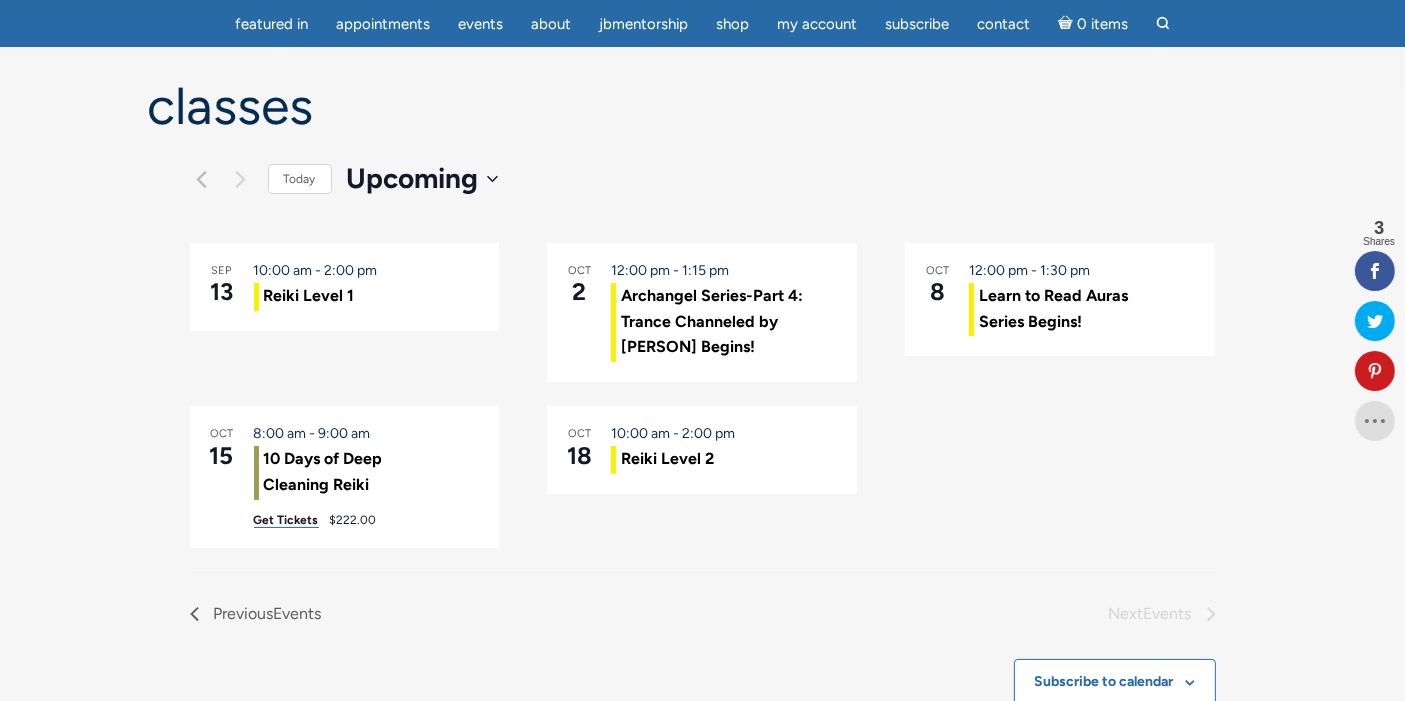 drag, startPoint x: 684, startPoint y: 447, endPoint x: 571, endPoint y: 557, distance: 157.69908 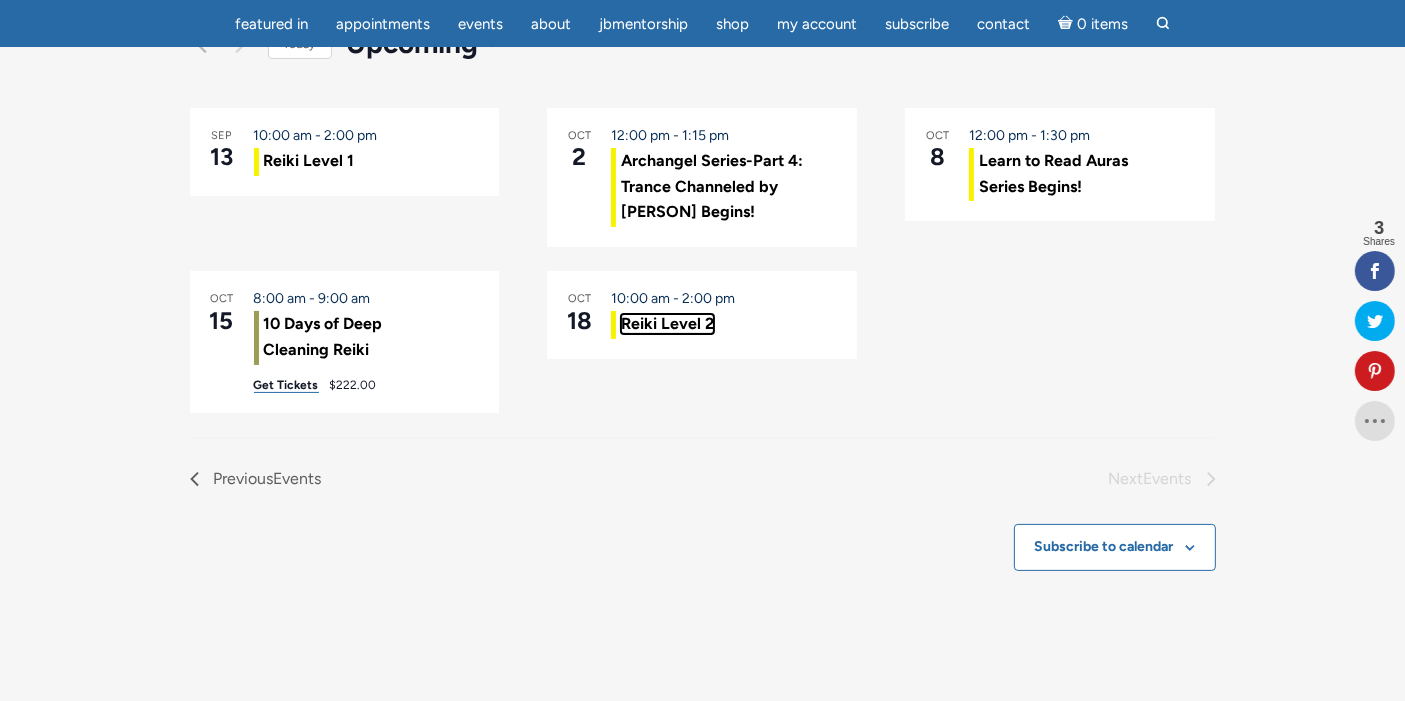 scroll, scrollTop: 299, scrollLeft: 0, axis: vertical 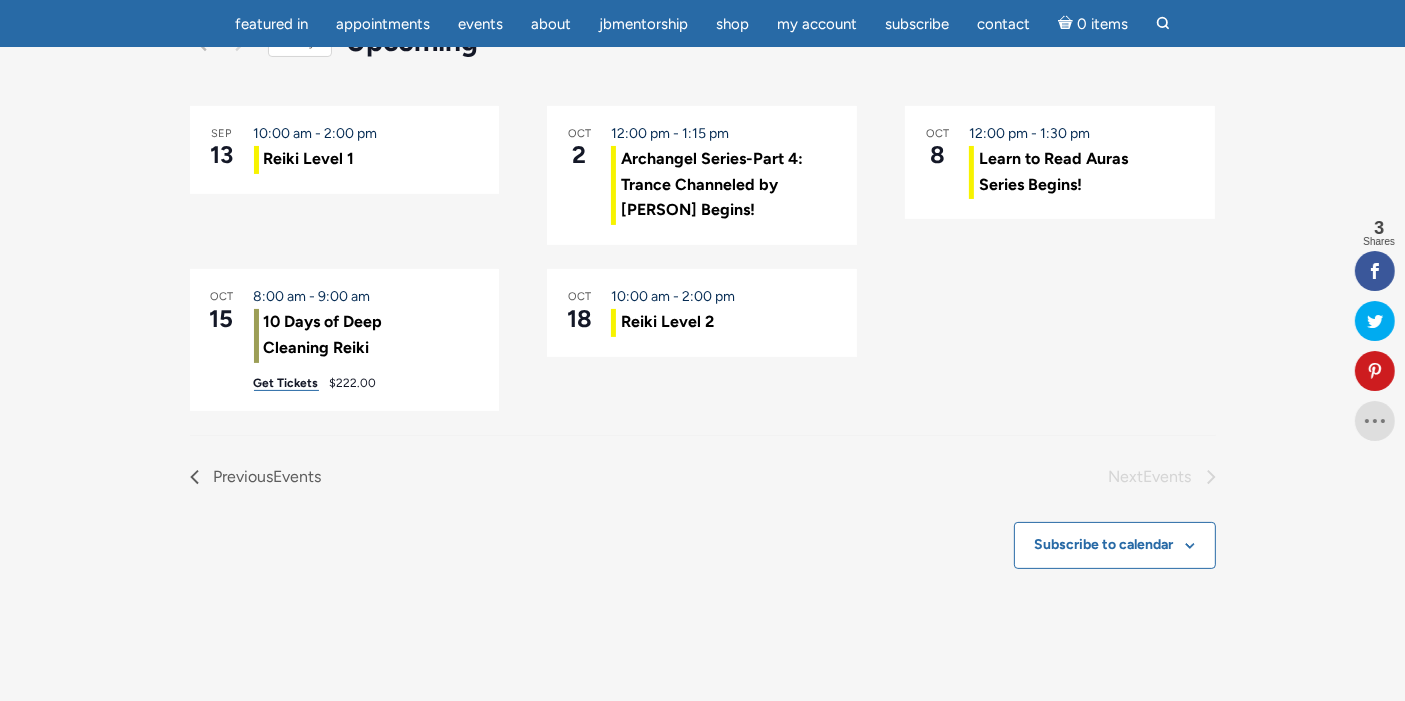 click on "Next  Events" at bounding box center [959, 477] 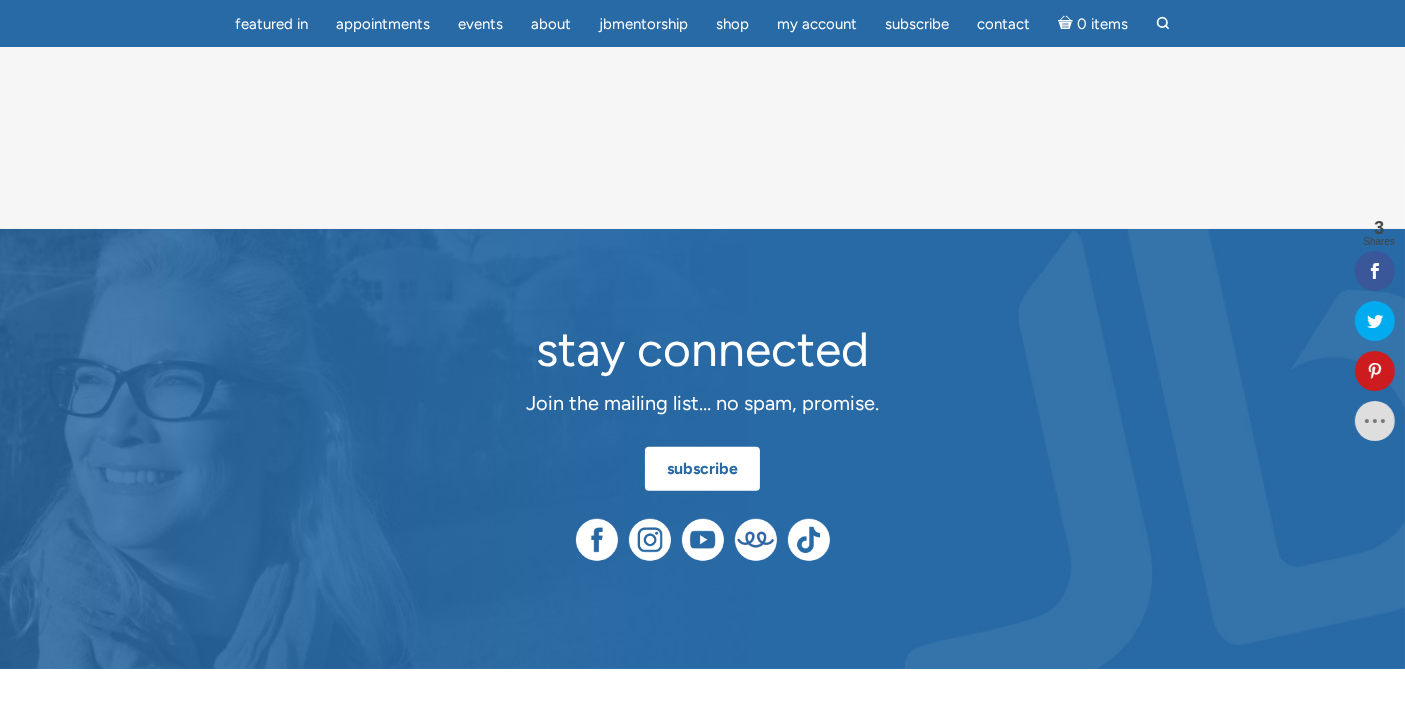 scroll, scrollTop: 1057, scrollLeft: 0, axis: vertical 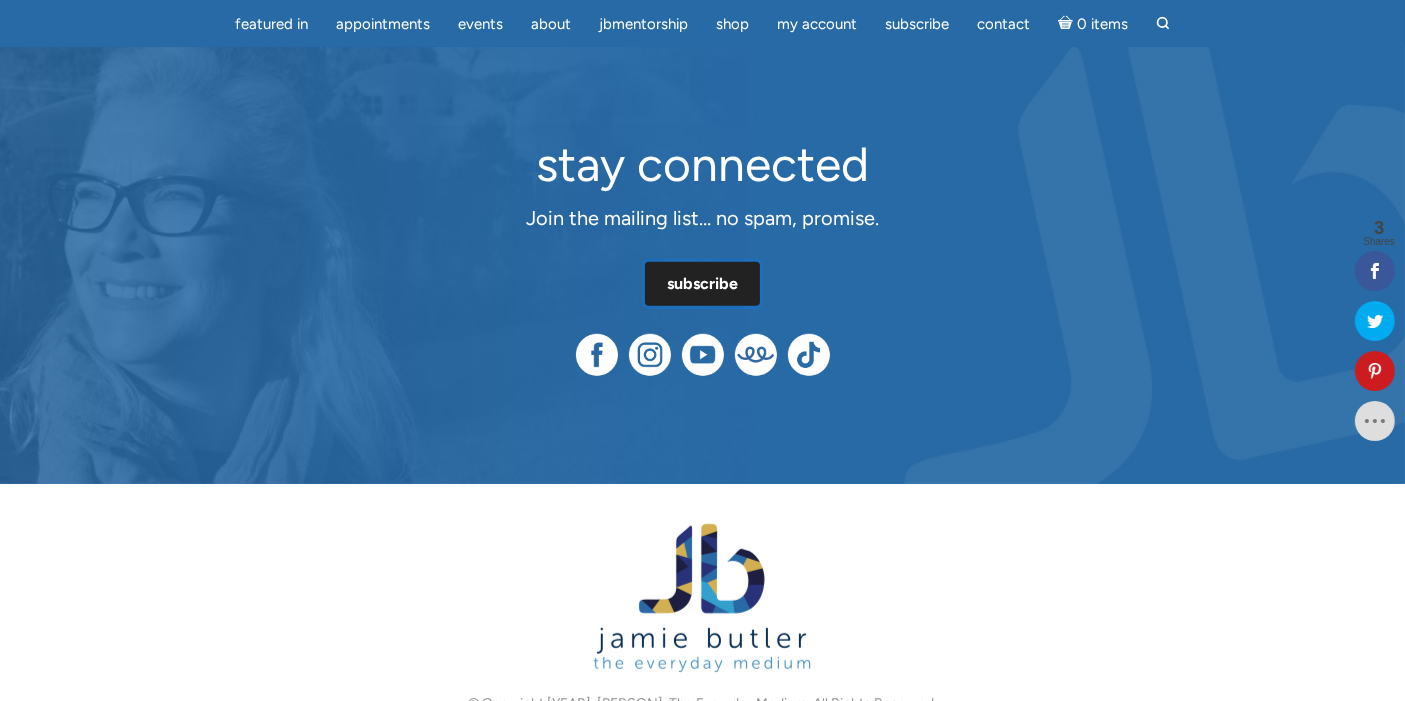 click on "subscribe" at bounding box center (702, 284) 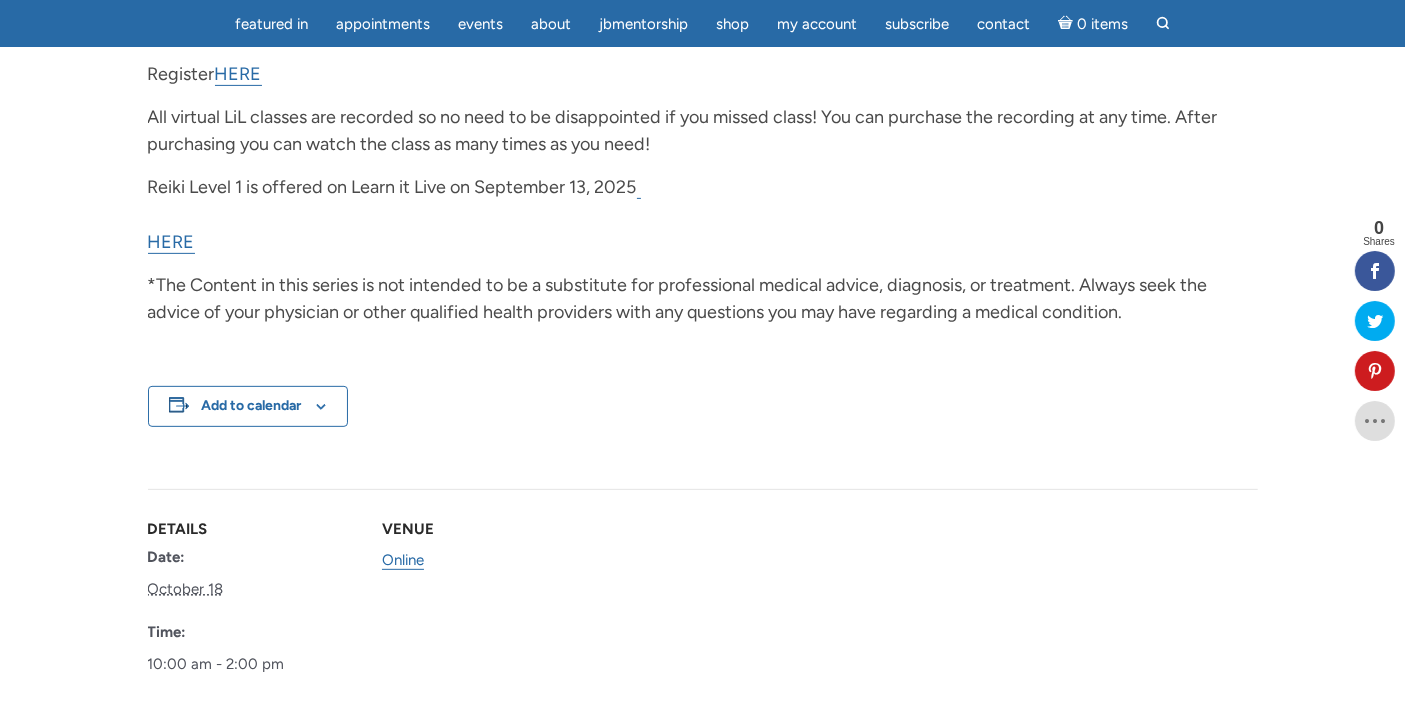 scroll, scrollTop: 732, scrollLeft: 0, axis: vertical 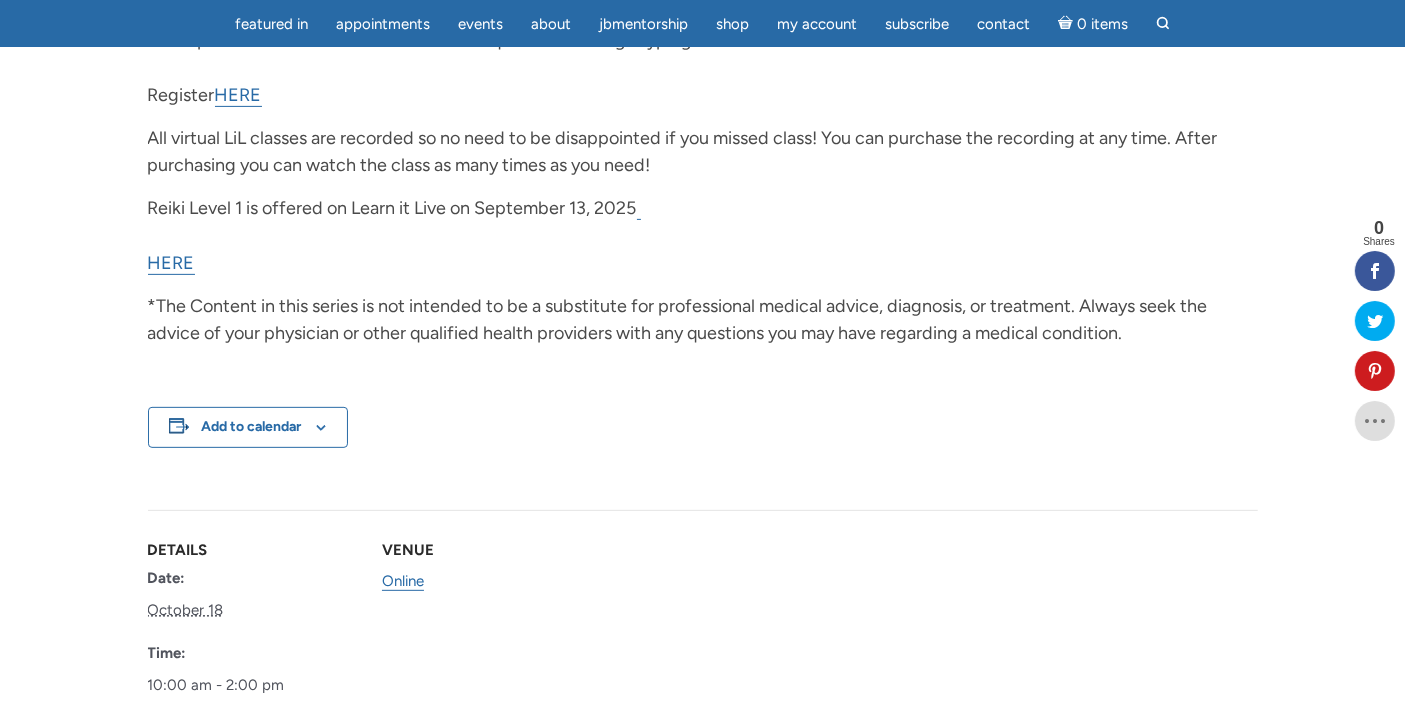 click on "In this live virtual class, Jamie Butler presents Reiki 2.
✨The prerequisite for this class is Reiki Level 1 with Jamie or another instructor.
Reiki is a simple, natural process available to everyone. It is a gentle yet powerful technique that complements other medical and therapeutic modalities used to promote recovery. Reiki level 2 focuses on distance and spiritual healing. Reiki (universal energy) moves through the energetic field, feeding it into the chakras, the endocrine system, and bodily organs, and reaching the cellular/DNA level.
All students will receive a Level 2 attunement from Jamie as well as a certificate of completion that will be mailed out 21 days after class. Attunements will be done remotely and individually. You will be given a time slot where Jamie will give out the attunement.
Participants will be able to interact and ask questions through typing on the live chat thread.
Register  HERE
HERE" at bounding box center (703, 304) 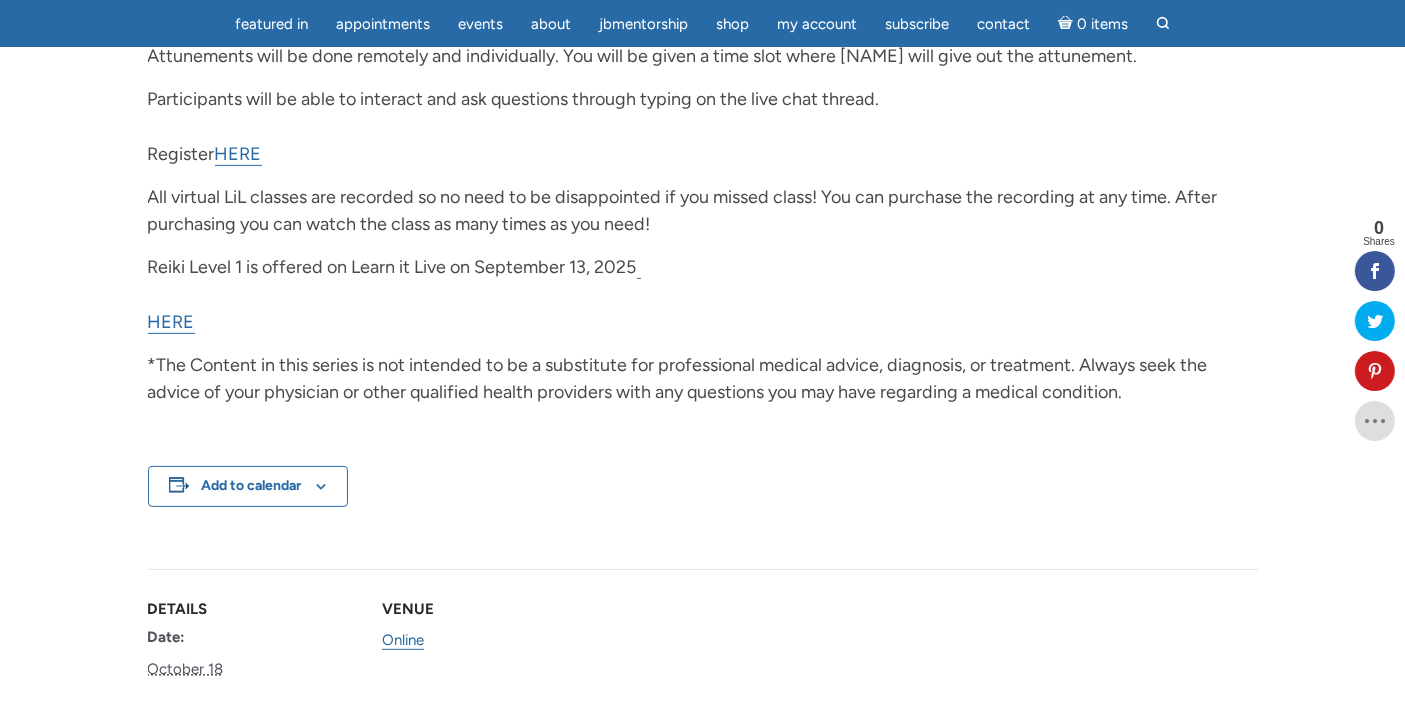 scroll, scrollTop: 668, scrollLeft: 0, axis: vertical 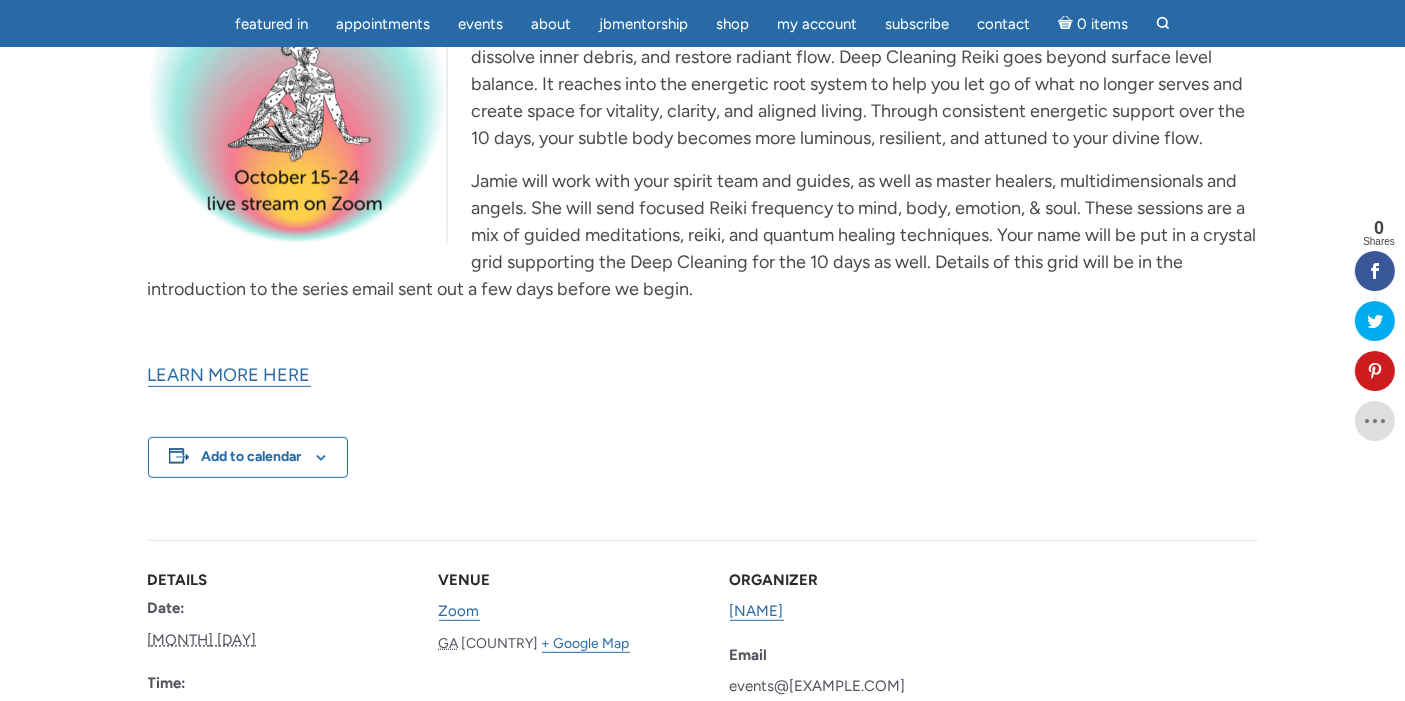 click on "LEARN MORE HERE" at bounding box center [229, 375] 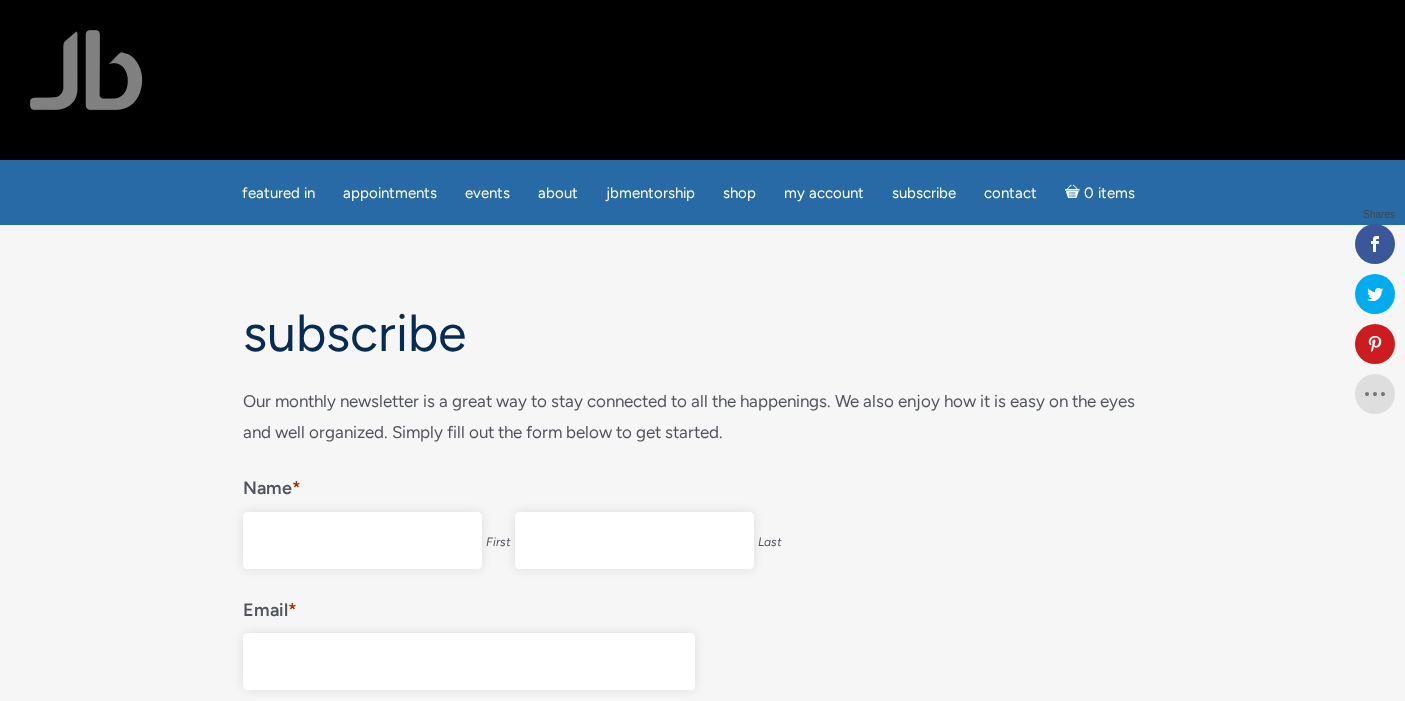 scroll, scrollTop: 0, scrollLeft: 0, axis: both 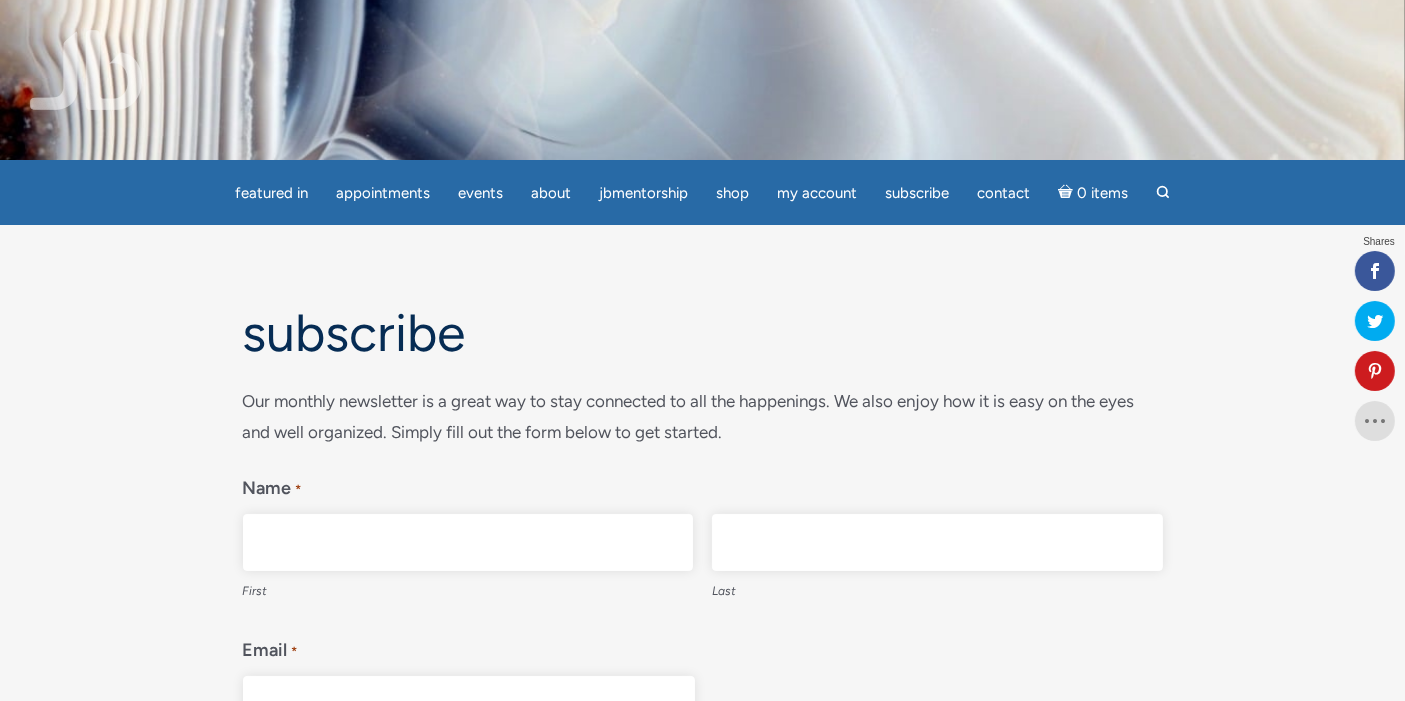 click on "First" at bounding box center (468, 542) 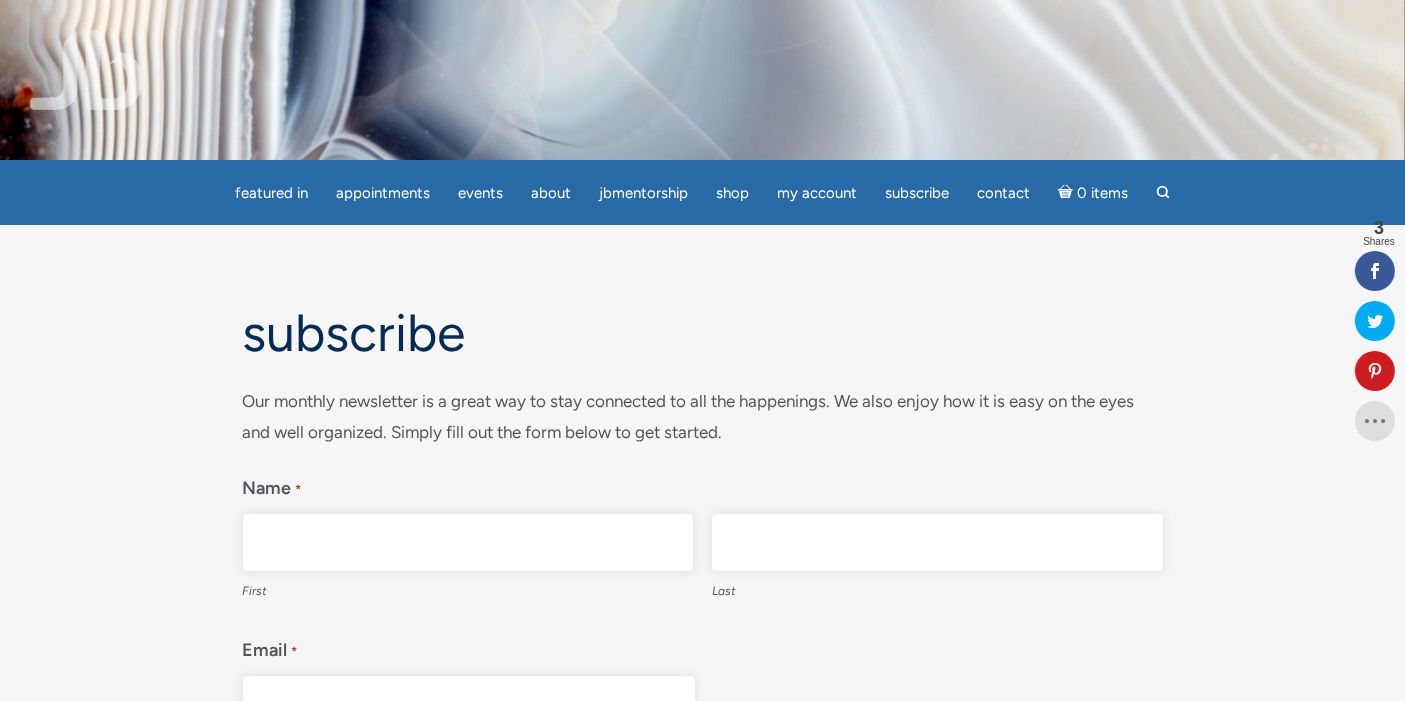 type on "Melissa" 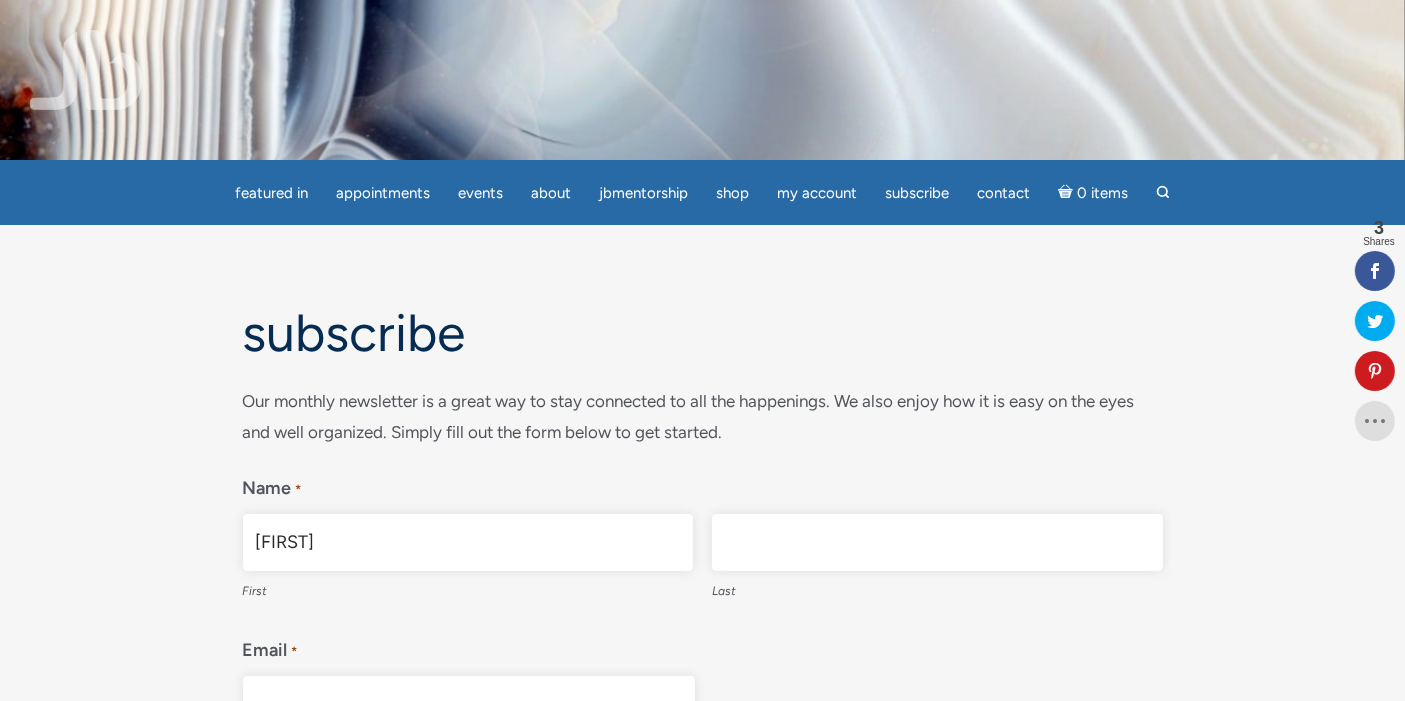 type on "Gutierrez" 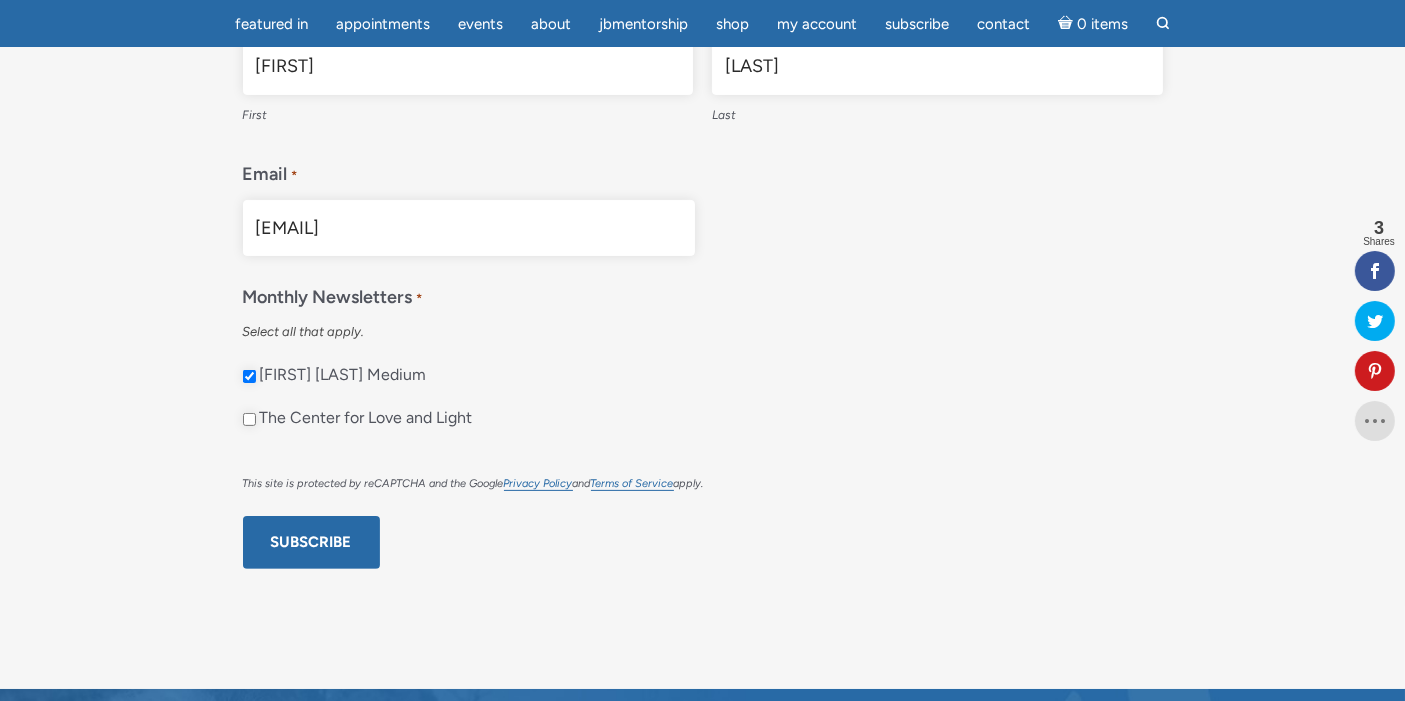 scroll, scrollTop: 413, scrollLeft: 0, axis: vertical 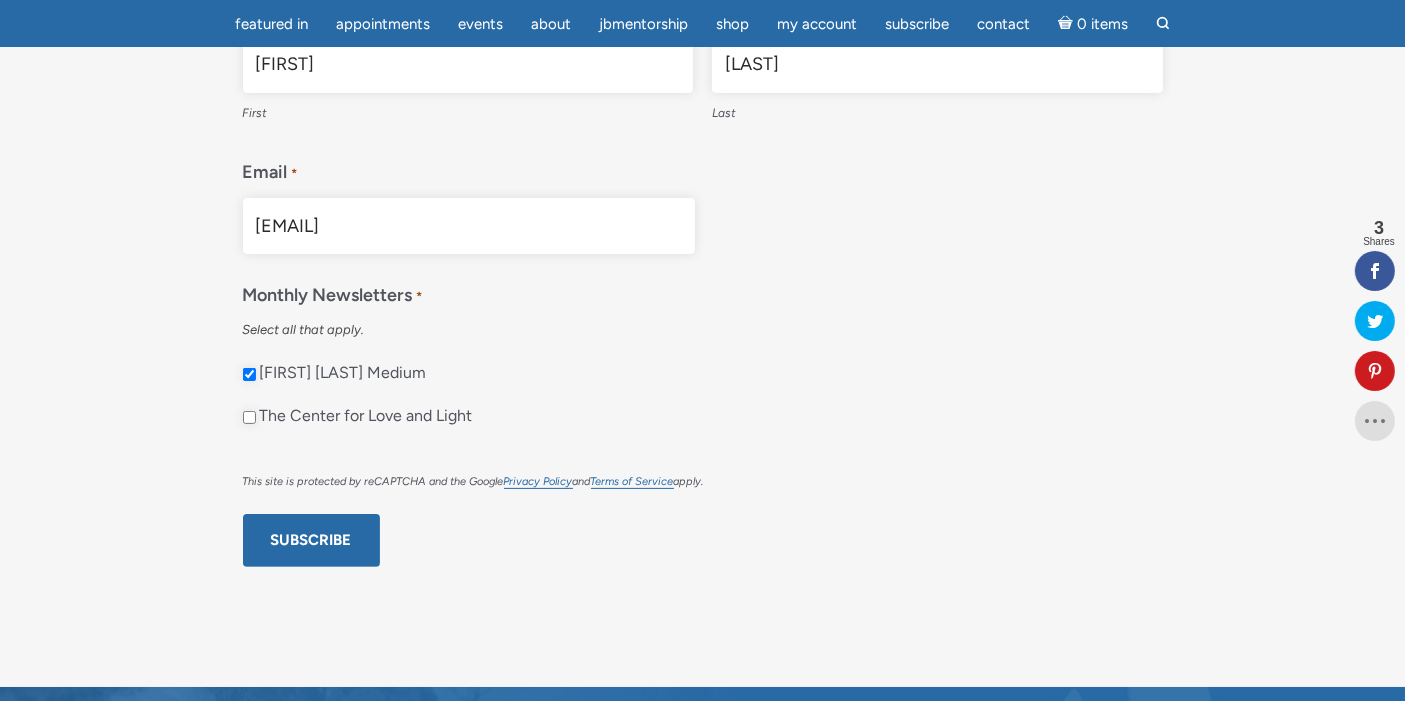 click on "The Center for Love and Light" at bounding box center (366, 416) 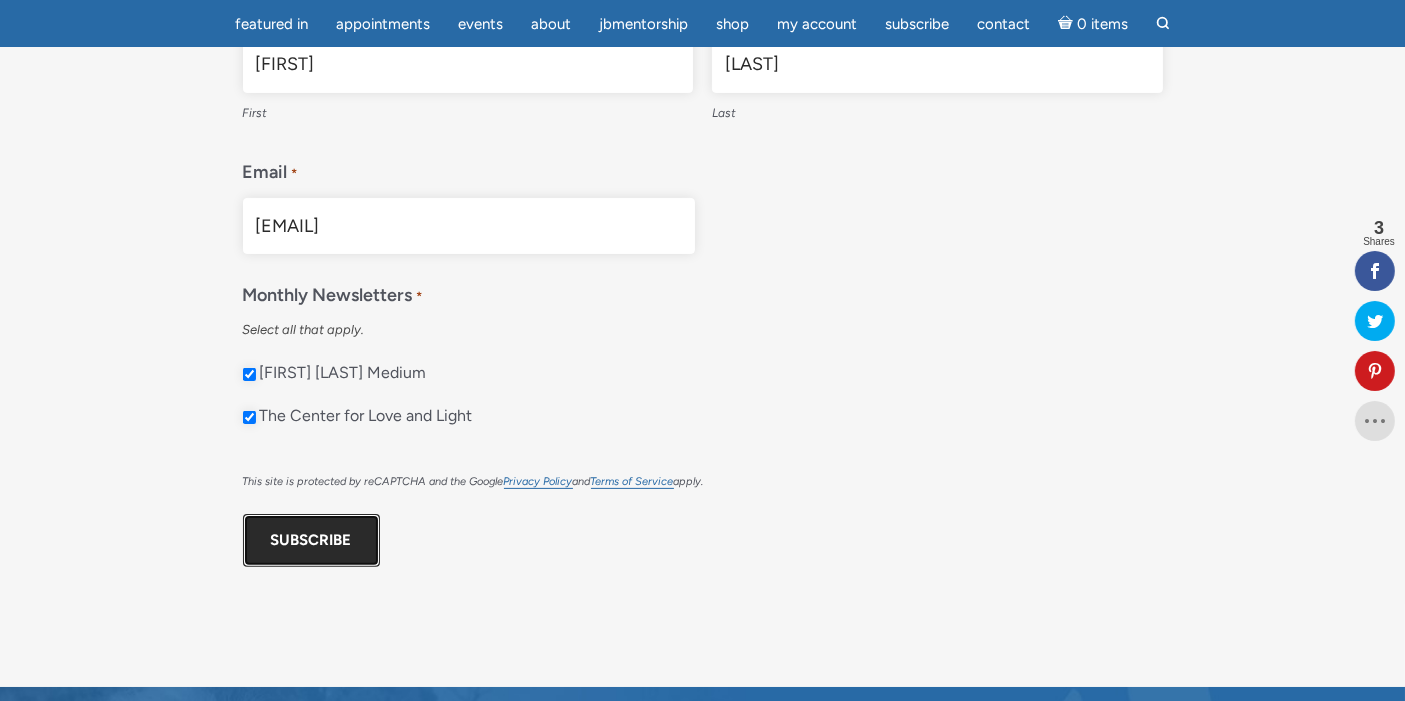 click on "Subscribe" at bounding box center (311, 540) 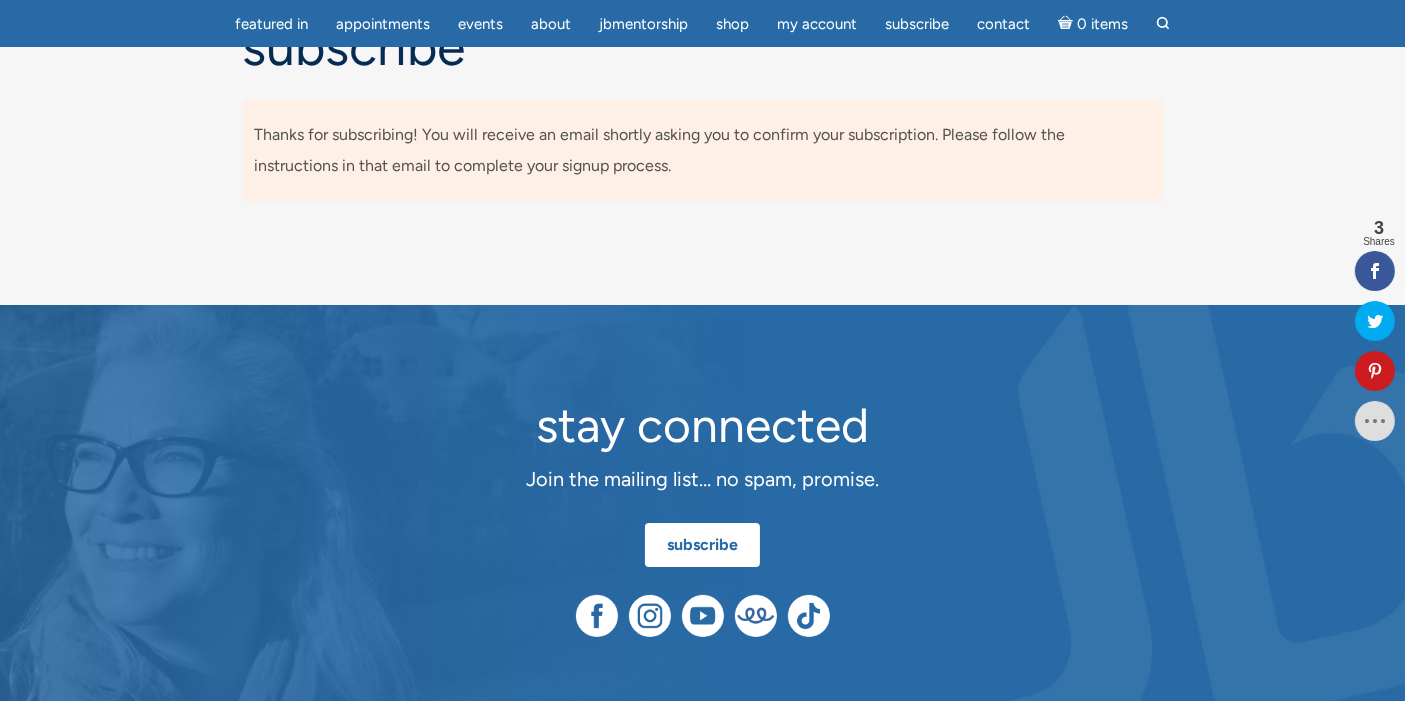 scroll, scrollTop: 0, scrollLeft: 0, axis: both 